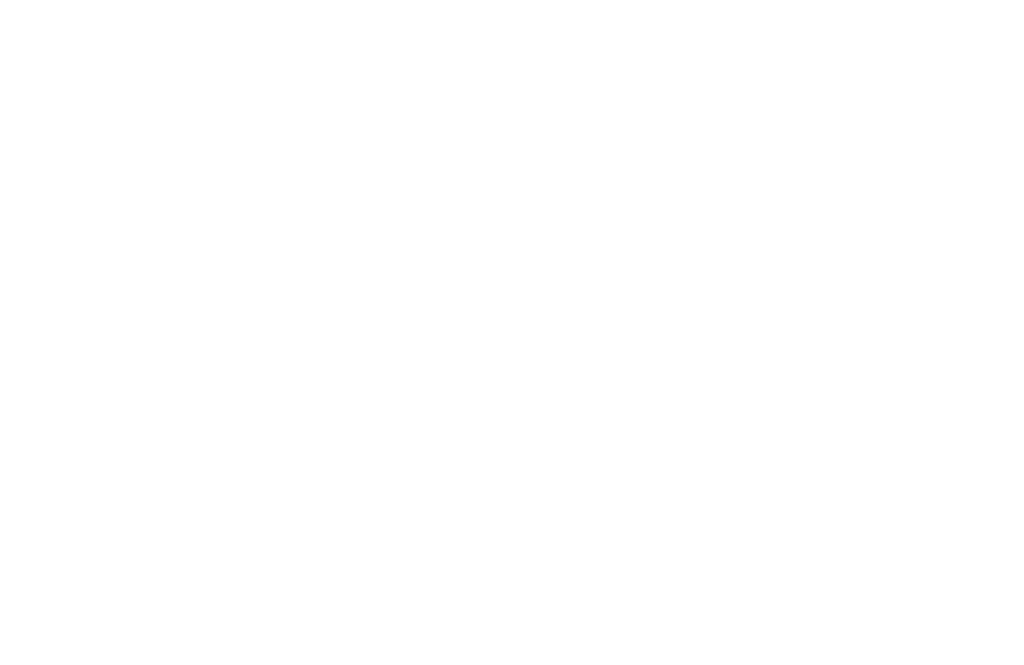 scroll, scrollTop: 0, scrollLeft: 0, axis: both 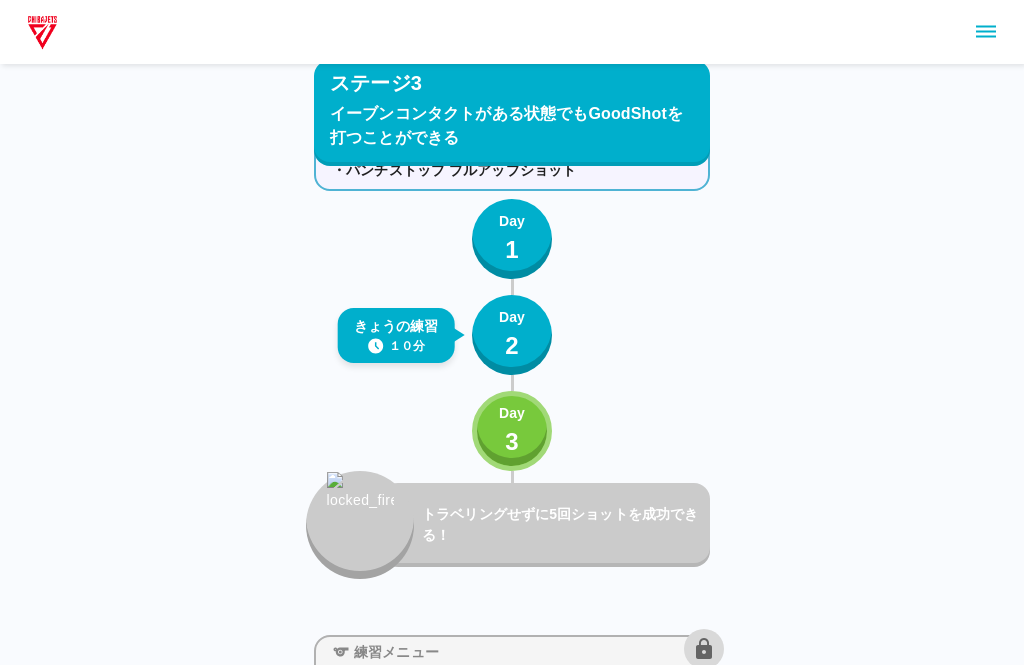 click 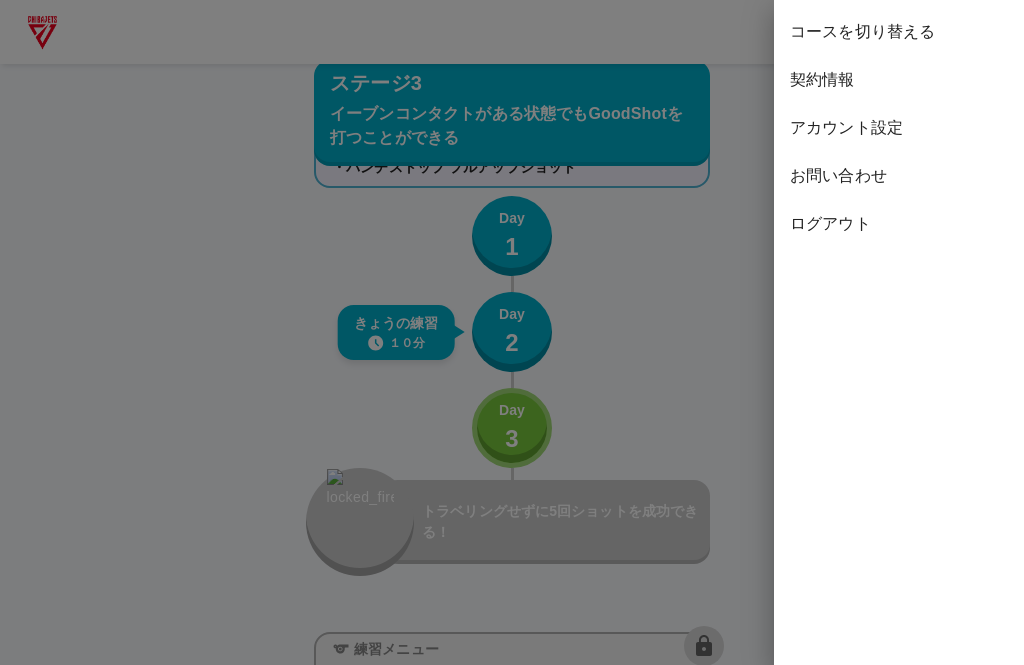 click on "ログアウト" at bounding box center (899, 224) 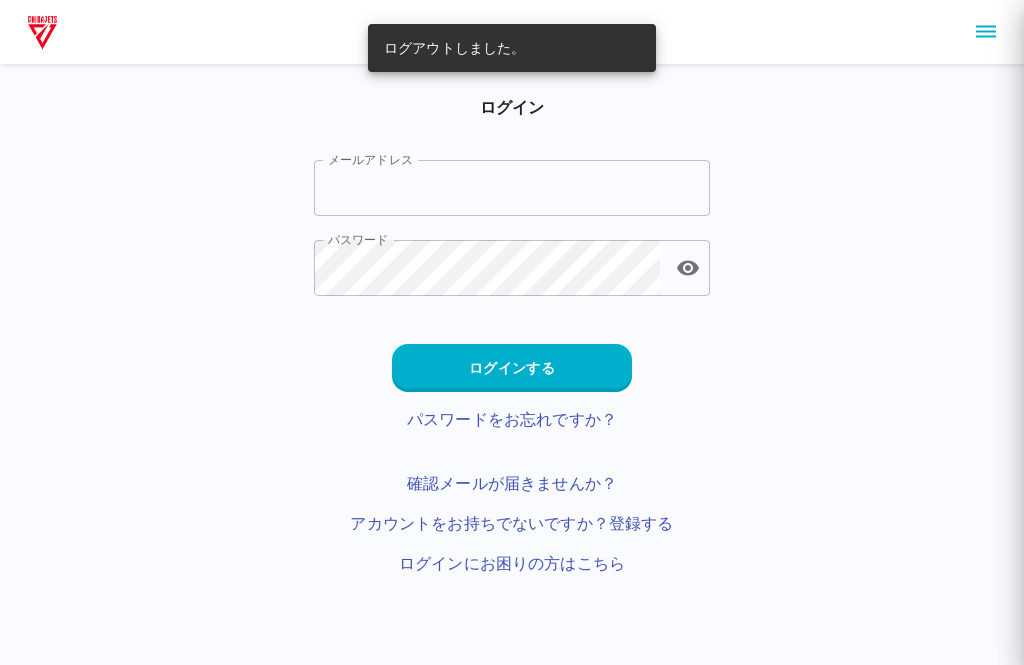 scroll, scrollTop: 0, scrollLeft: 0, axis: both 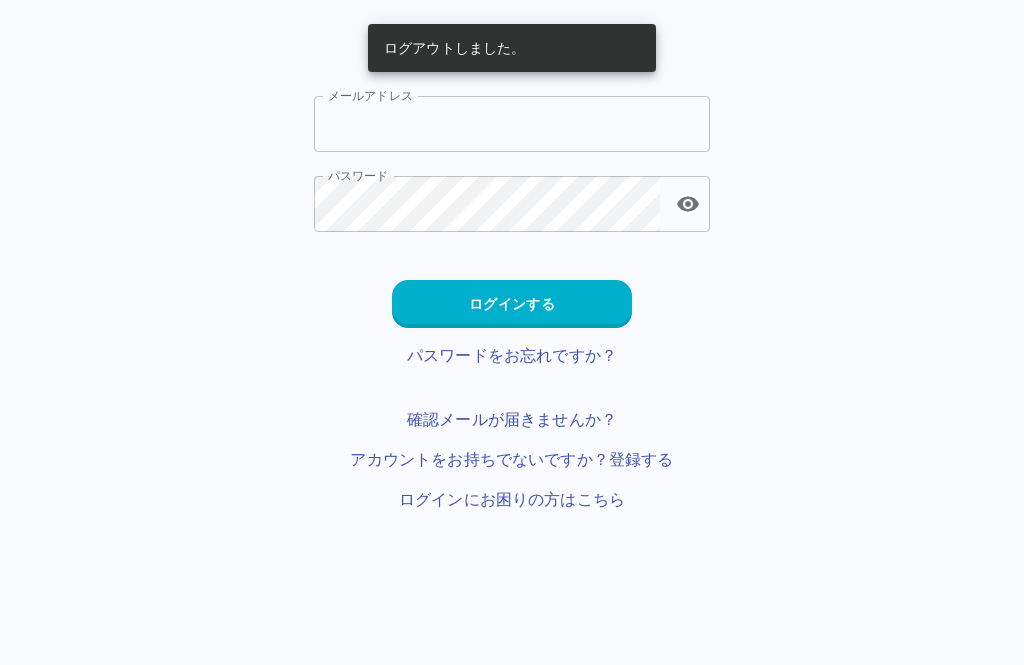 click on "メールアドレス" at bounding box center (512, 124) 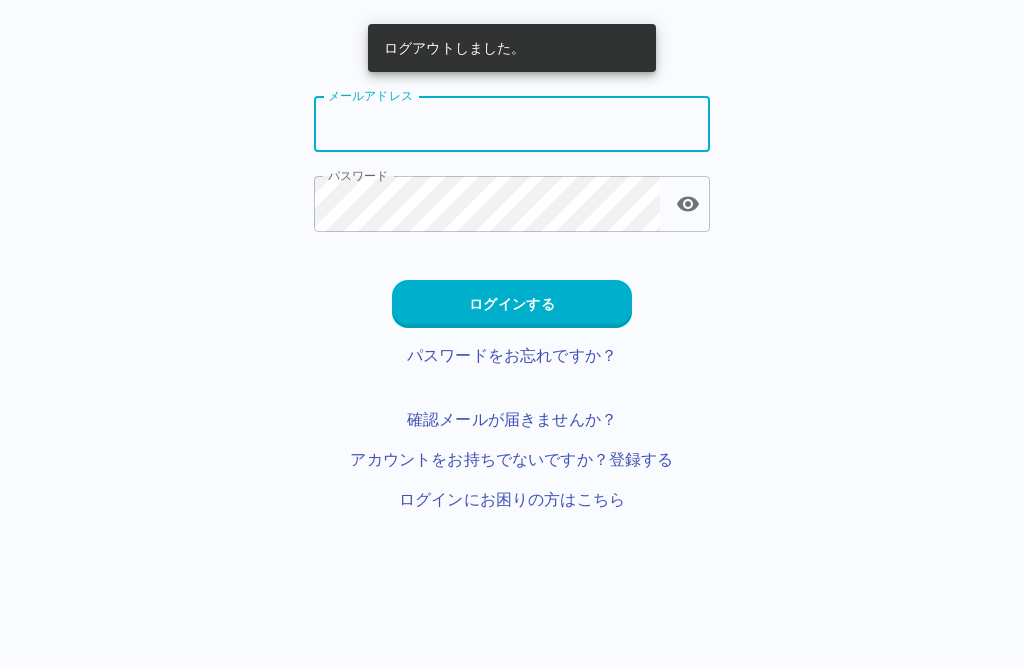 click on "メールアドレス" at bounding box center (512, 124) 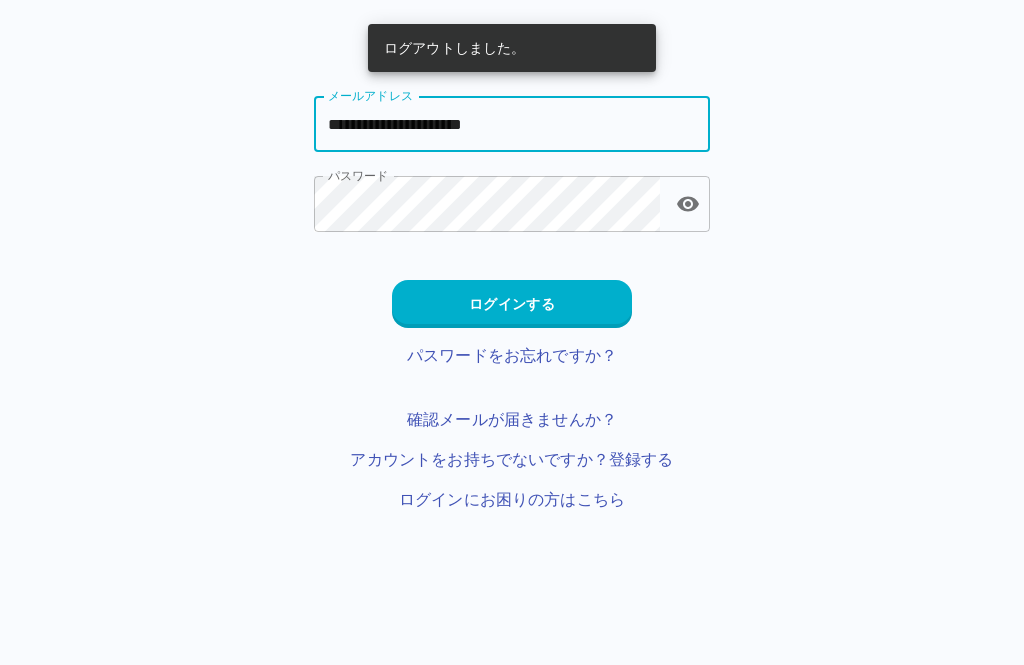 click on "ログインする" at bounding box center [512, 304] 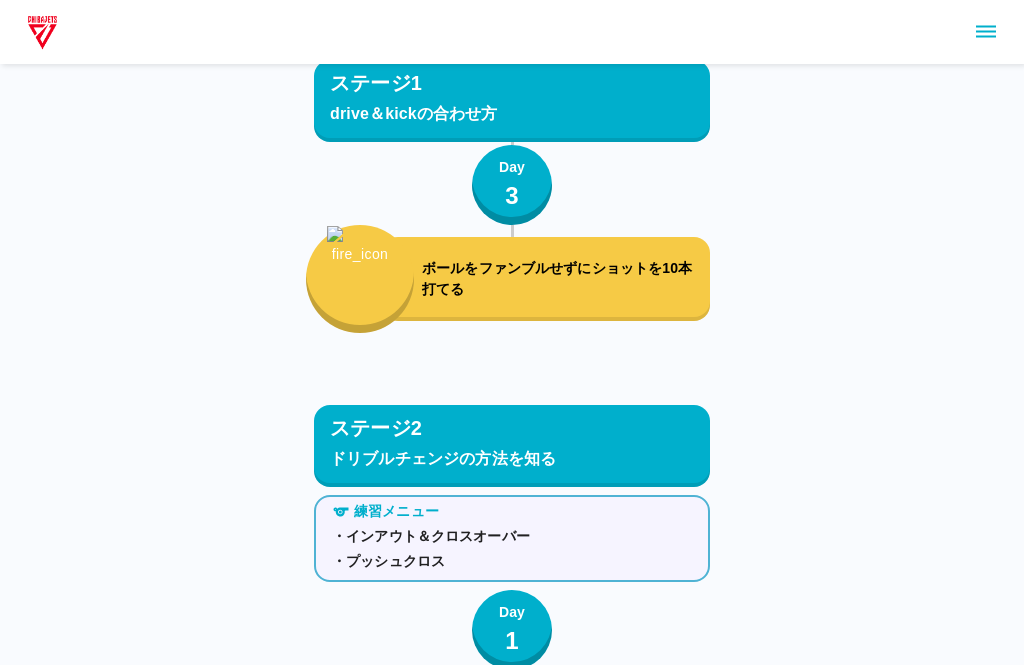 scroll, scrollTop: 2412, scrollLeft: 0, axis: vertical 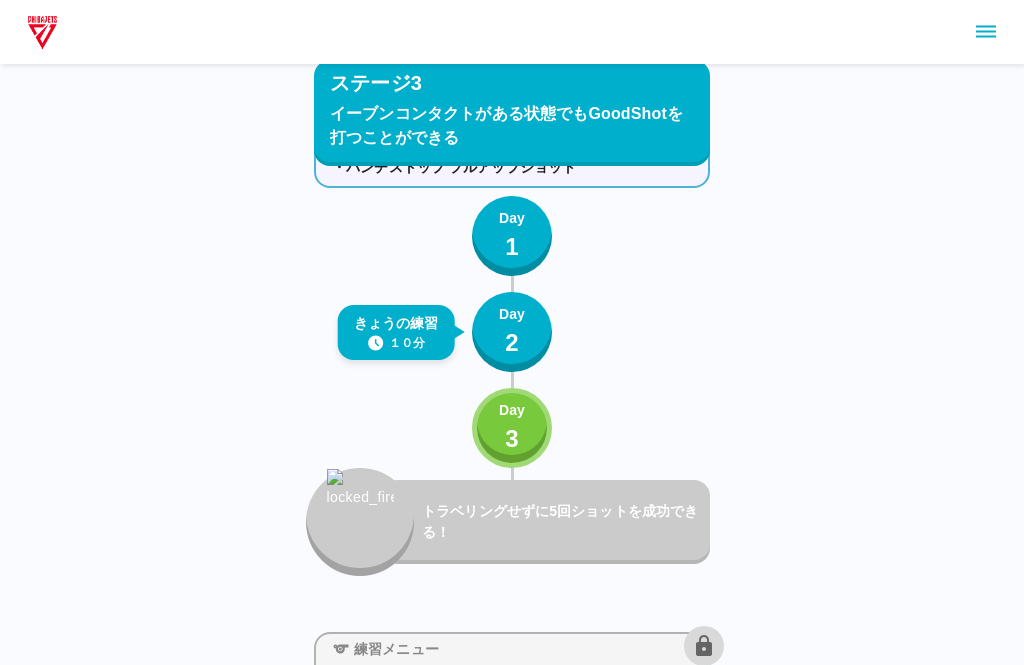click 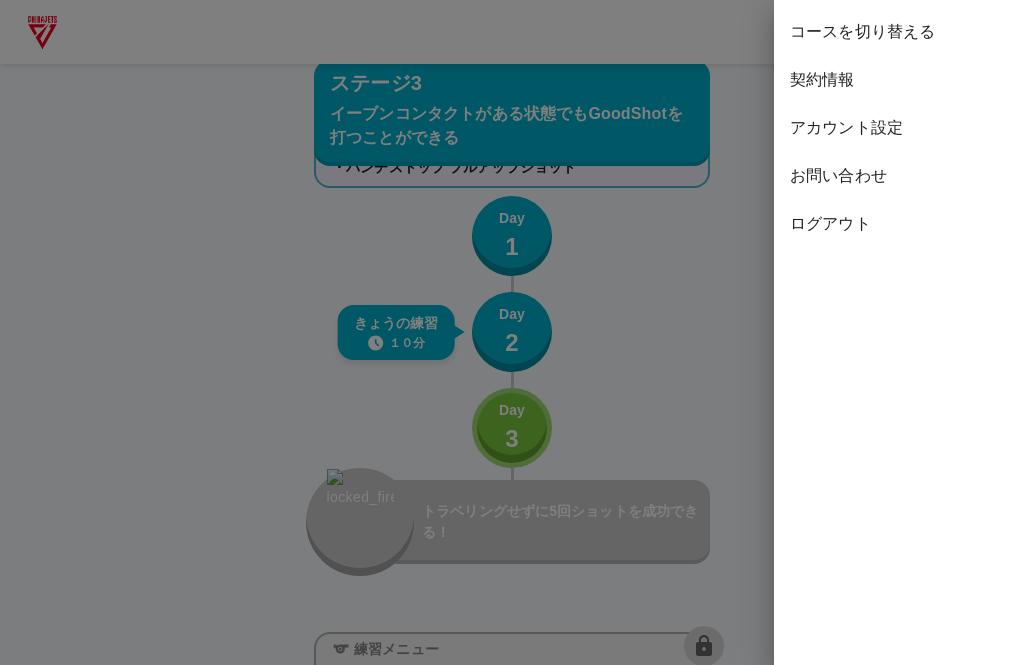 click on "ログアウト" at bounding box center (899, 224) 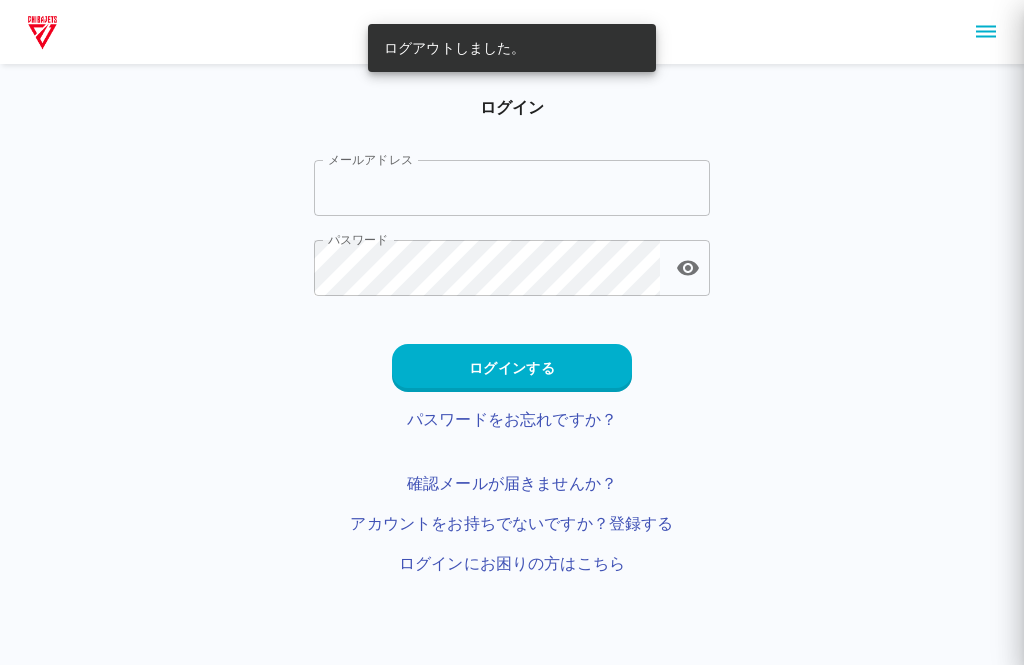 scroll, scrollTop: 0, scrollLeft: 0, axis: both 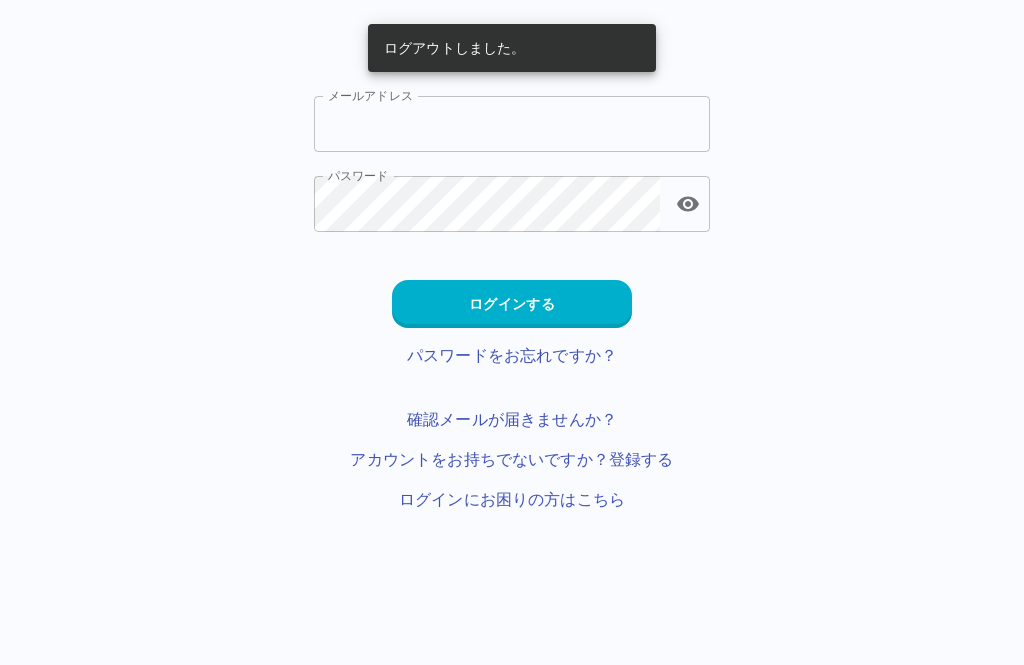 click on "メールアドレス" at bounding box center [512, 124] 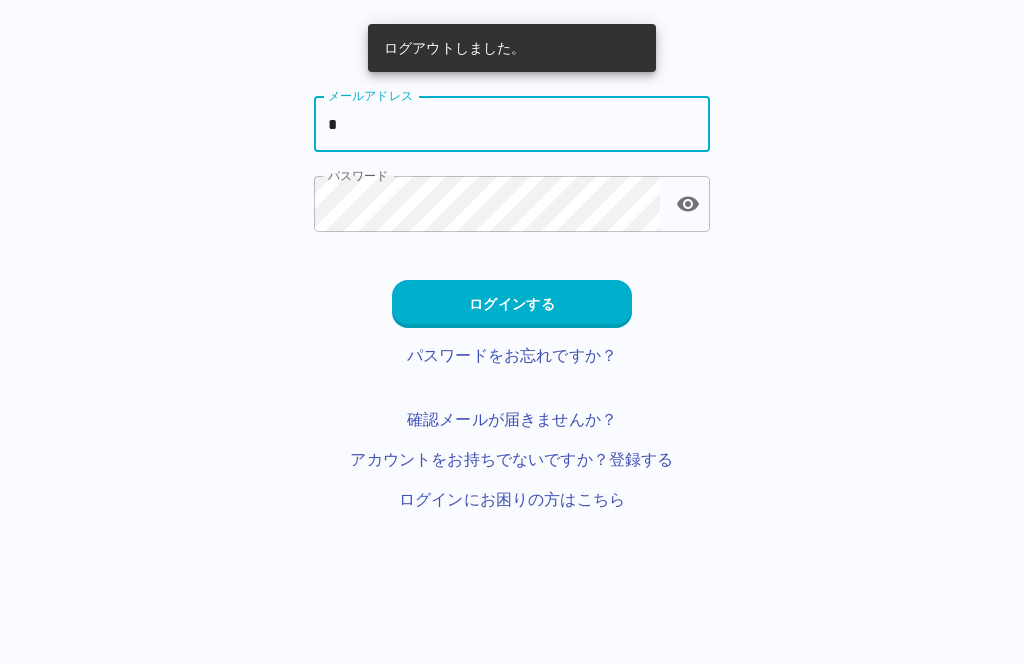 type on "*" 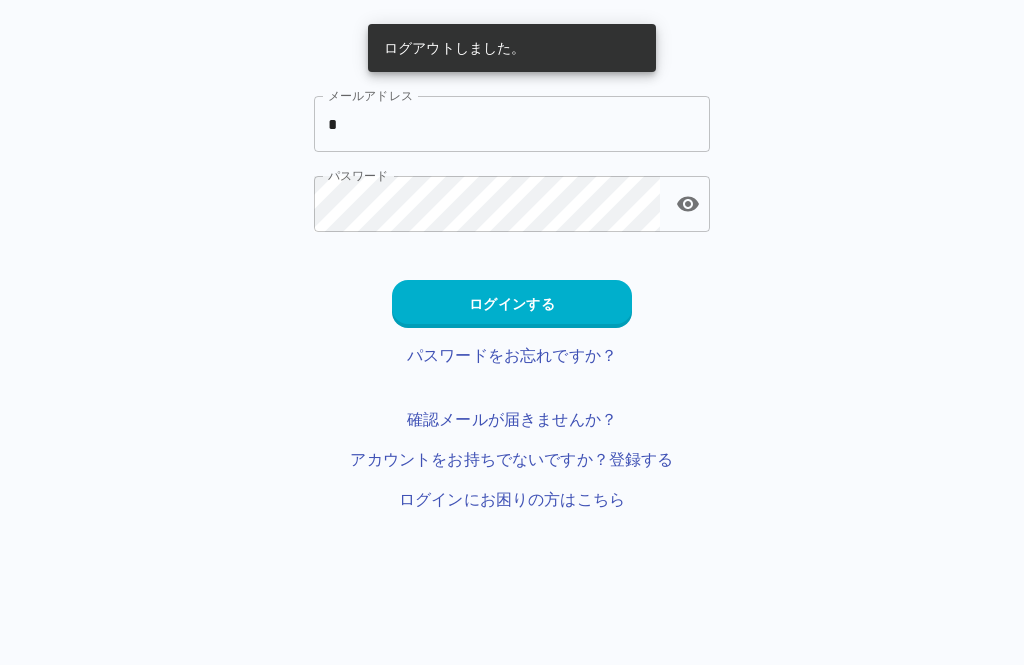 click on "ログアウトしました。 ログイン メールアドレス * [EMAIL] メールアドレス パスワード   パスワード ログインする パスワードをお忘れですか？ 確認メールが届きませんか？ アカウントをお持ちでないですか？登録する ログインにお困りの方はこちら" at bounding box center [512, 272] 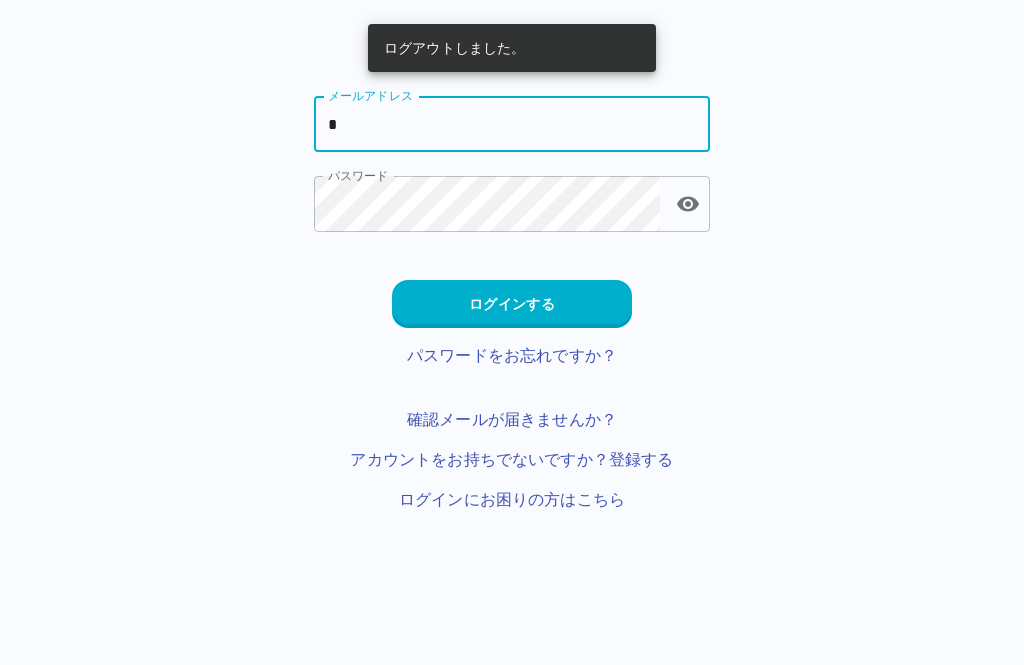 type on "**********" 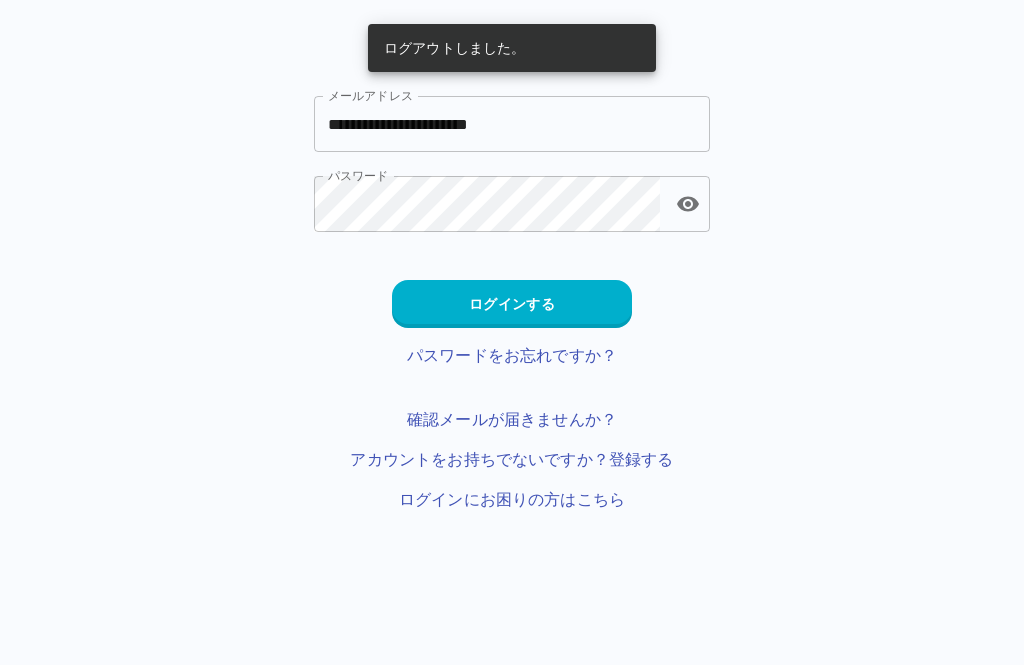 click on "ログアウトしました。 ログイン メールアドレス * [EMAIL] メールアドレス パスワード   パスワード ログインする パスワードをお忘れですか？ 確認メールが届きませんか？ アカウントをお持ちでないですか？登録する ログインにお困りの方はこちら" at bounding box center [512, 272] 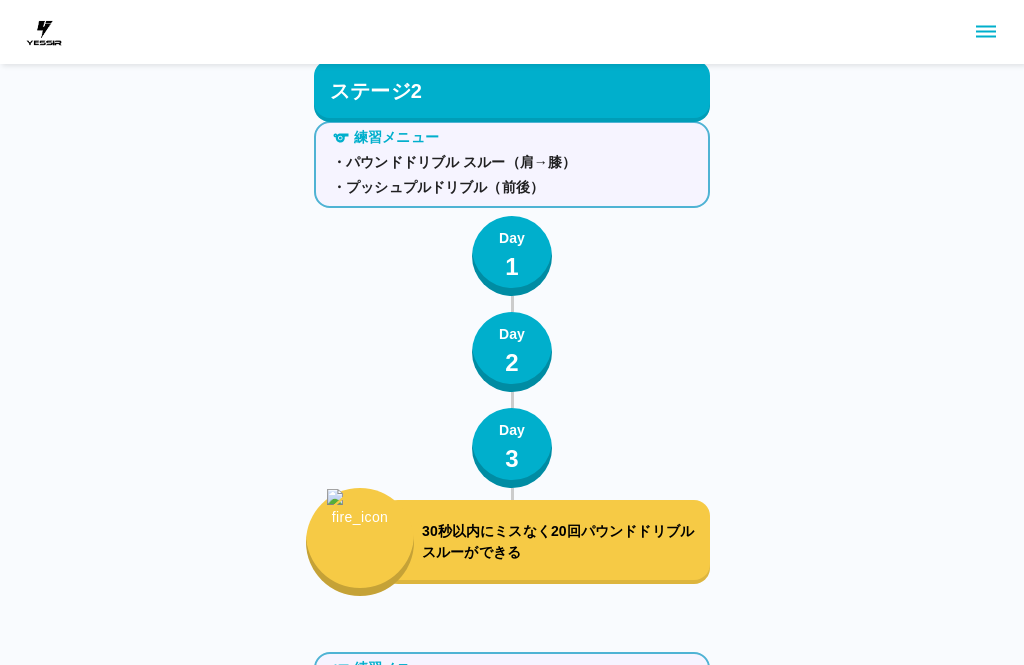 scroll, scrollTop: 2167, scrollLeft: 0, axis: vertical 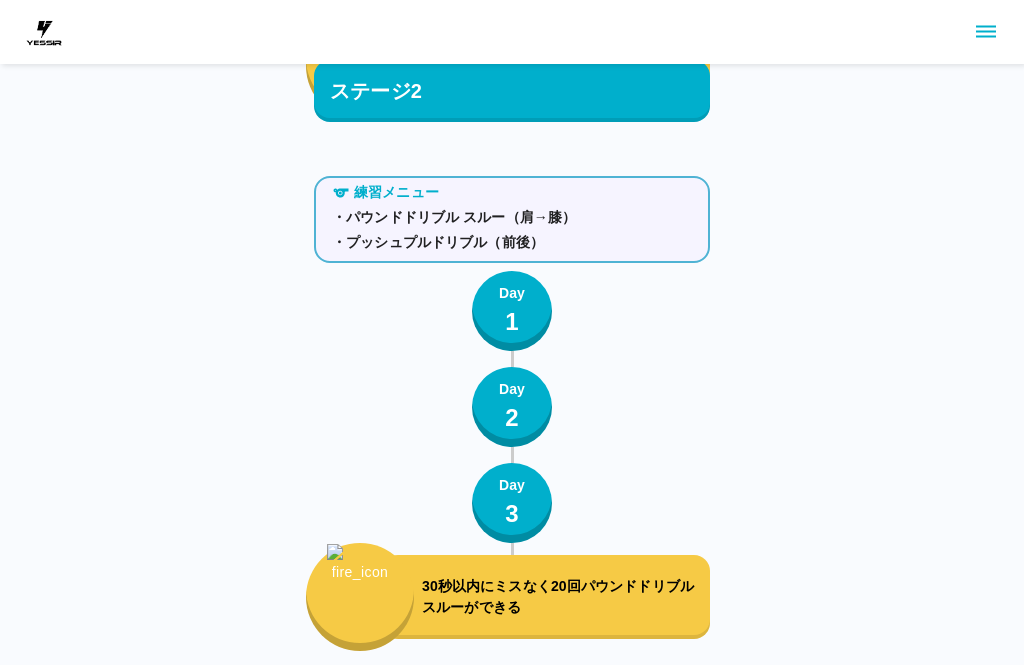 click on "30秒以内にミスなく20回パウンドドリブル スルーができる" at bounding box center (562, 597) 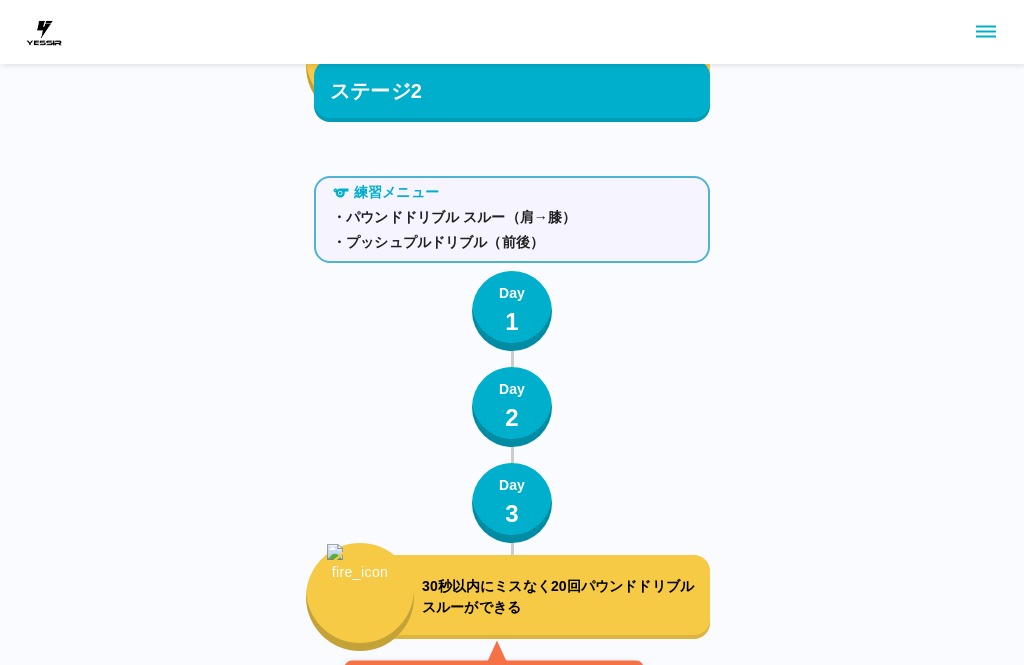 click on "30秒以内にミスなく20回パウンドドリブル スルーができる" at bounding box center [562, 597] 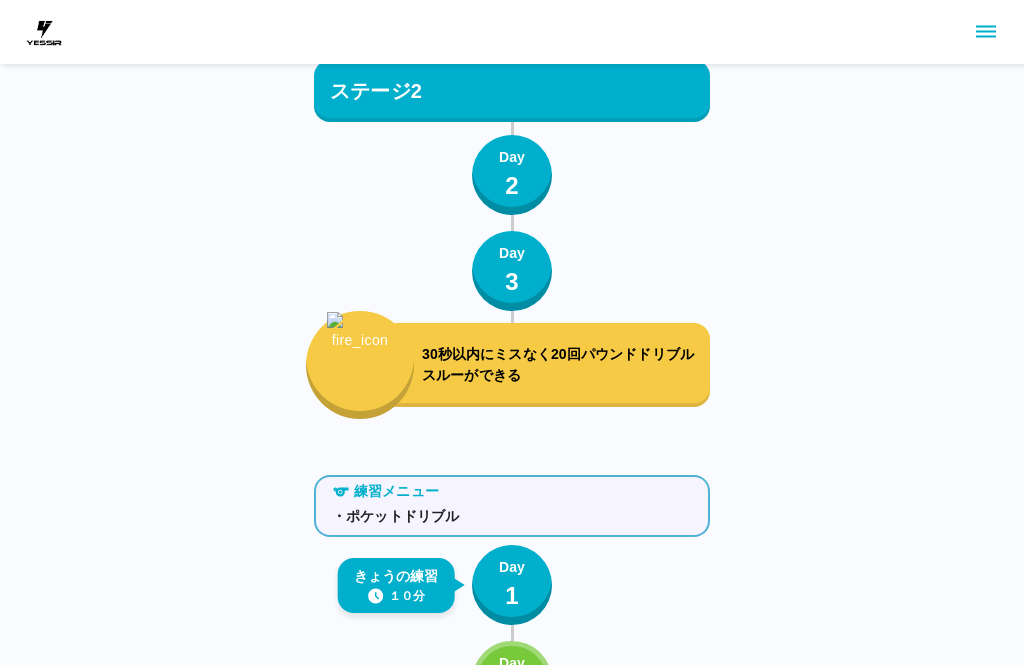 click on "30秒以内にミスなく20回パウンドドリブル スルーができる" at bounding box center [562, 366] 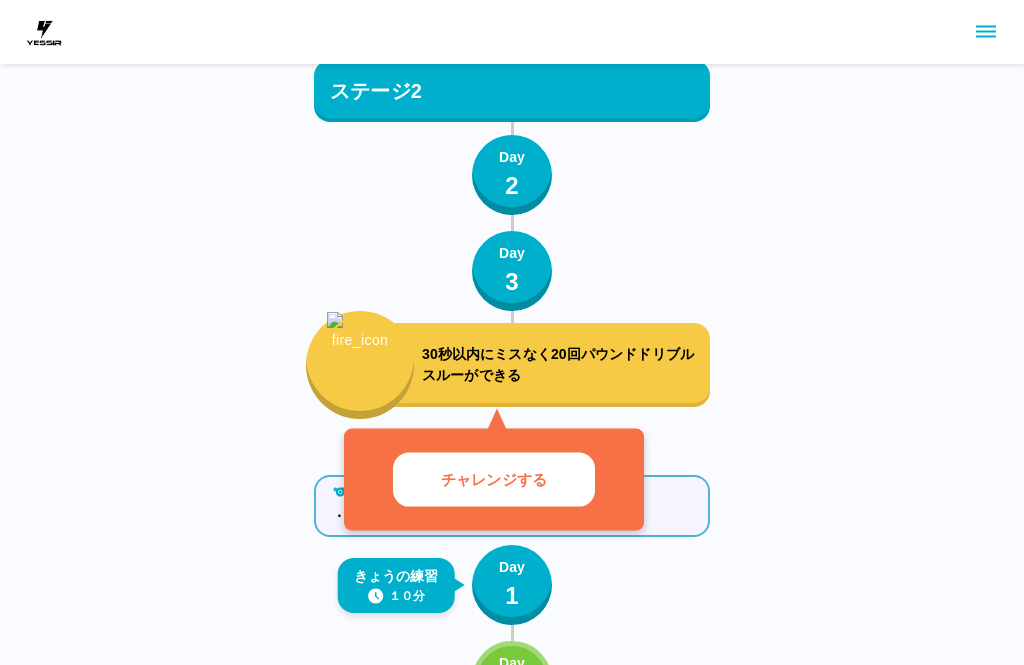 scroll, scrollTop: 2399, scrollLeft: 0, axis: vertical 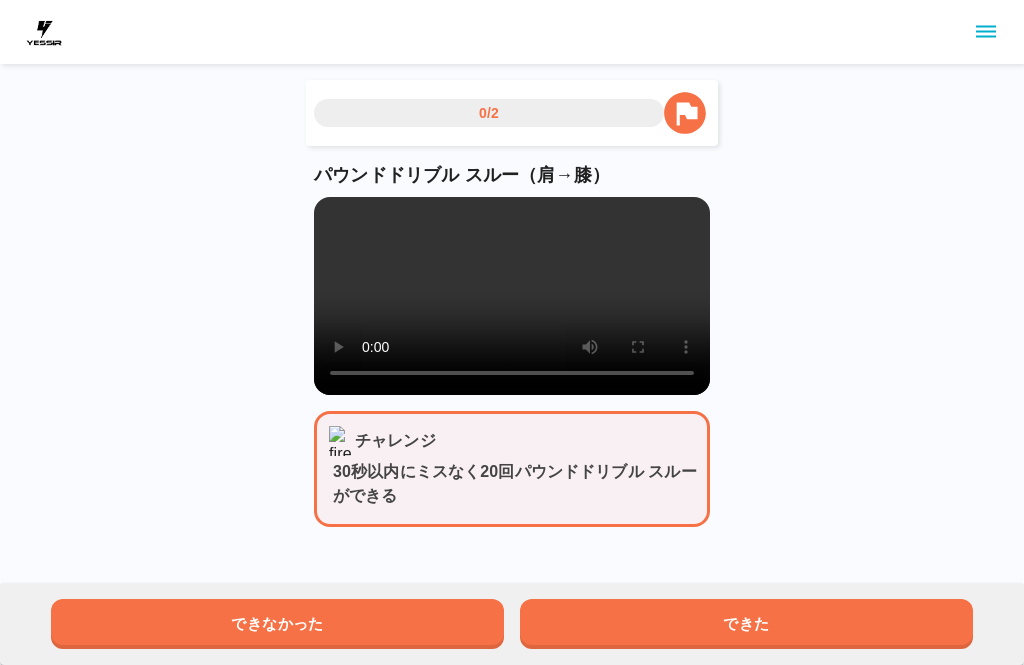 click at bounding box center [512, 296] 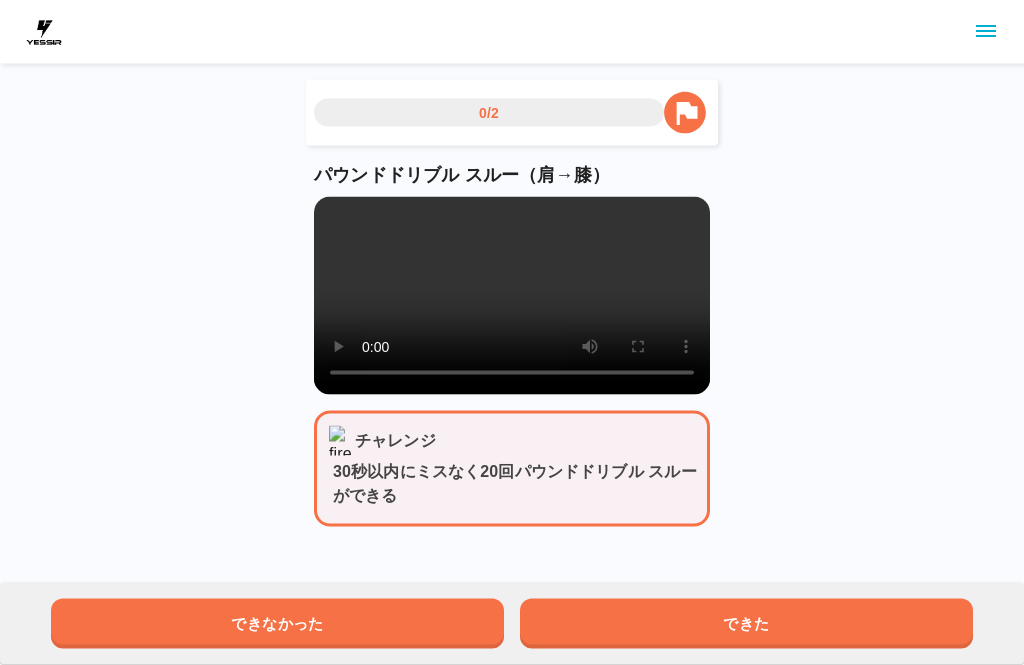 scroll, scrollTop: 7, scrollLeft: 0, axis: vertical 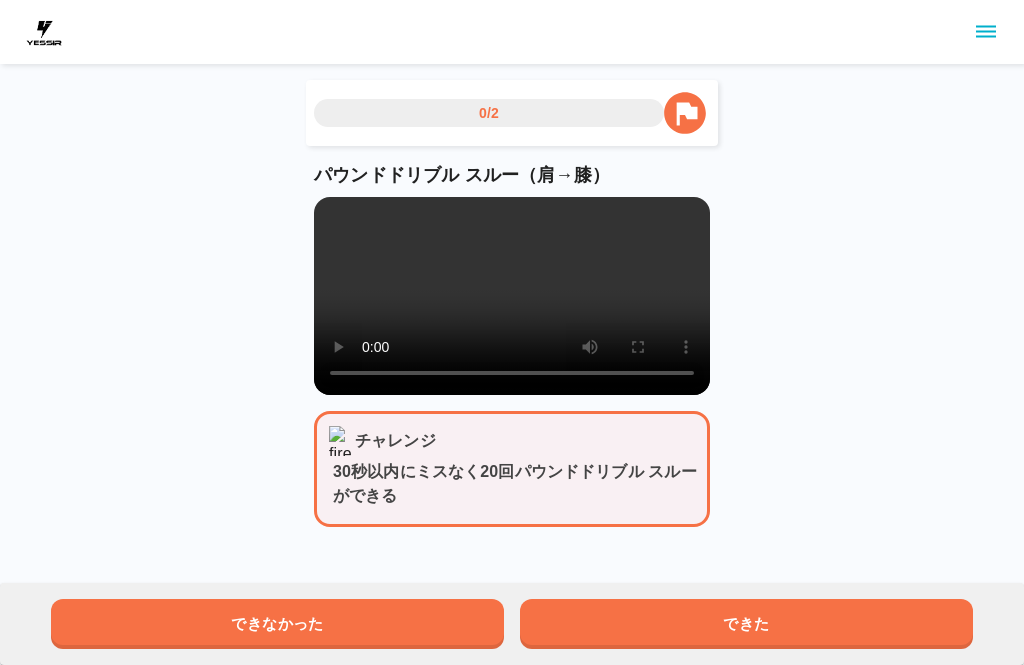 click at bounding box center (512, 296) 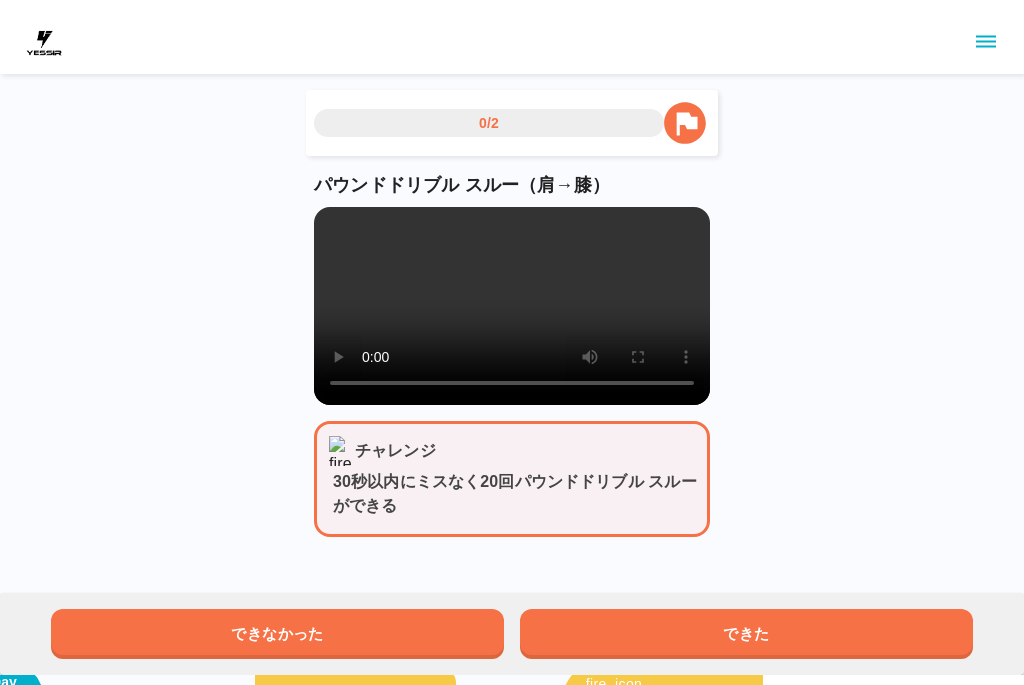 scroll, scrollTop: 0, scrollLeft: 0, axis: both 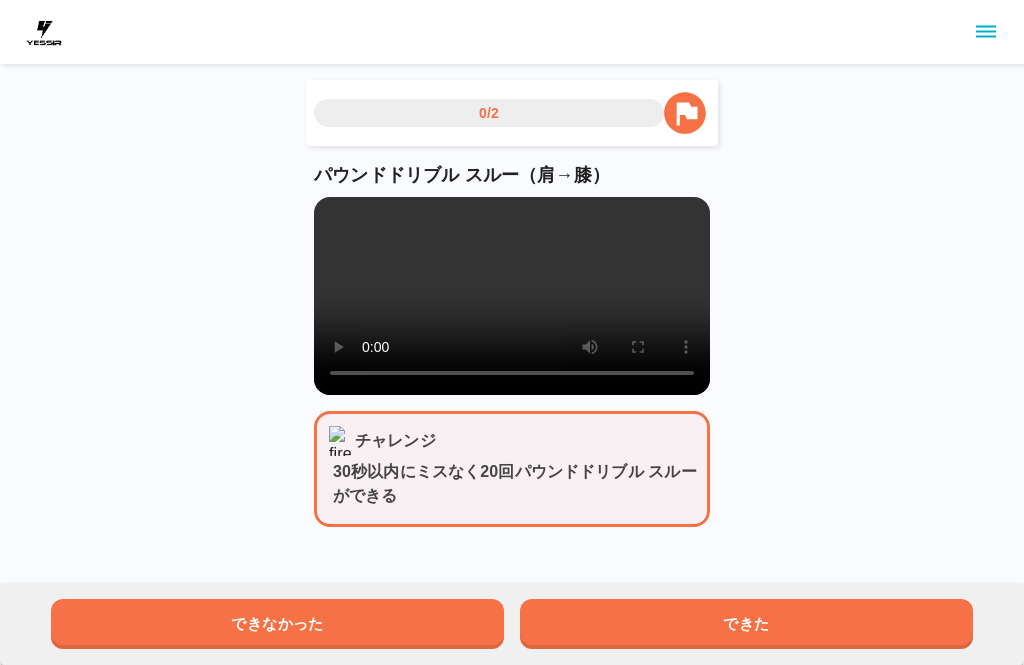 click at bounding box center (512, 296) 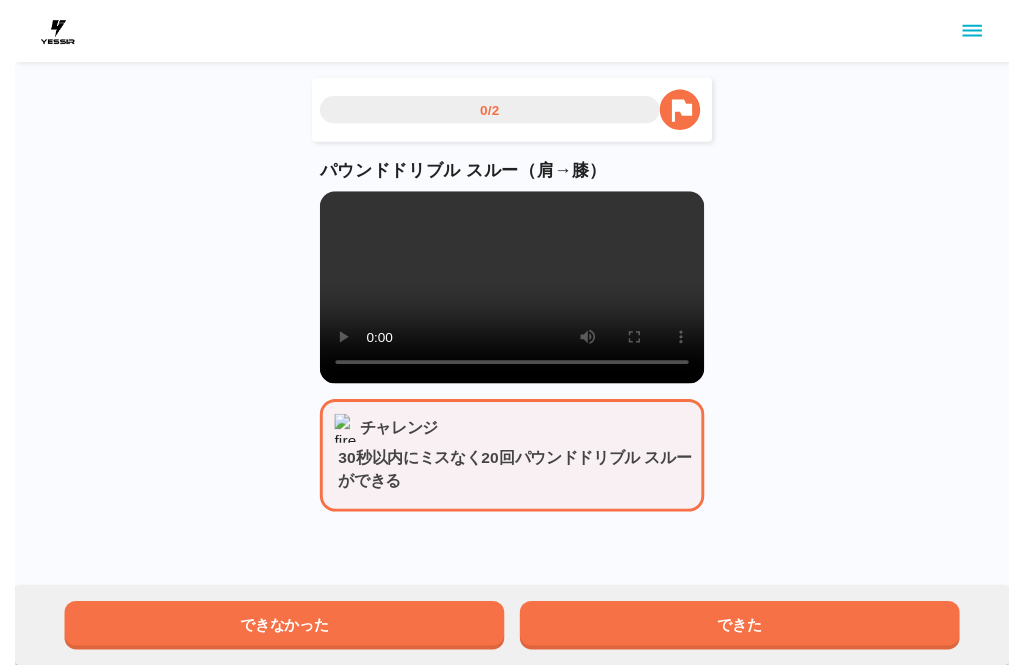 scroll, scrollTop: 15, scrollLeft: 0, axis: vertical 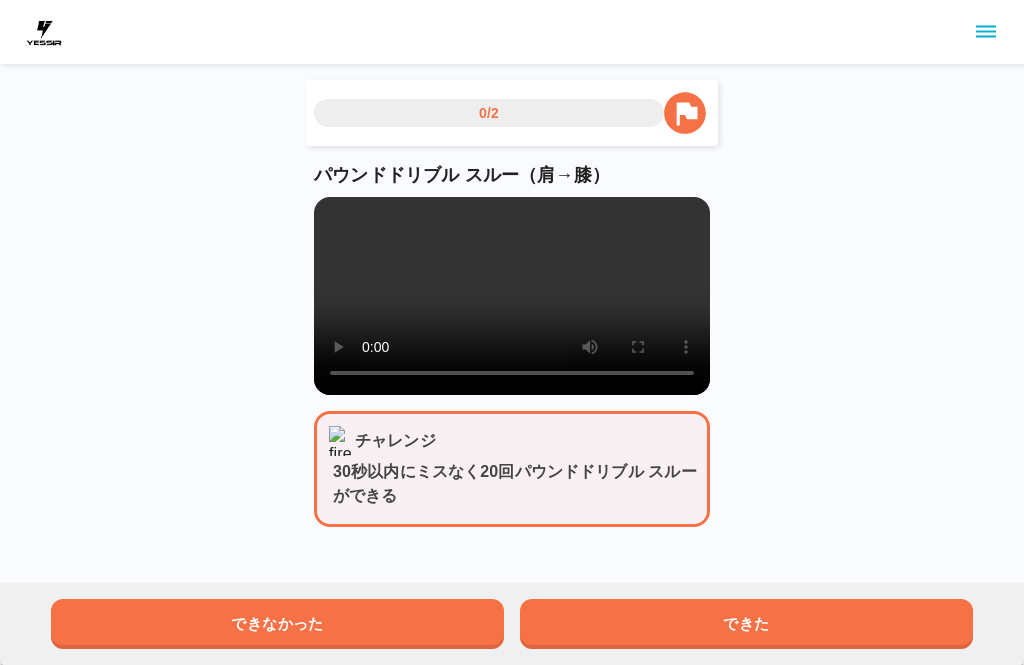 click on "できた" at bounding box center [746, 624] 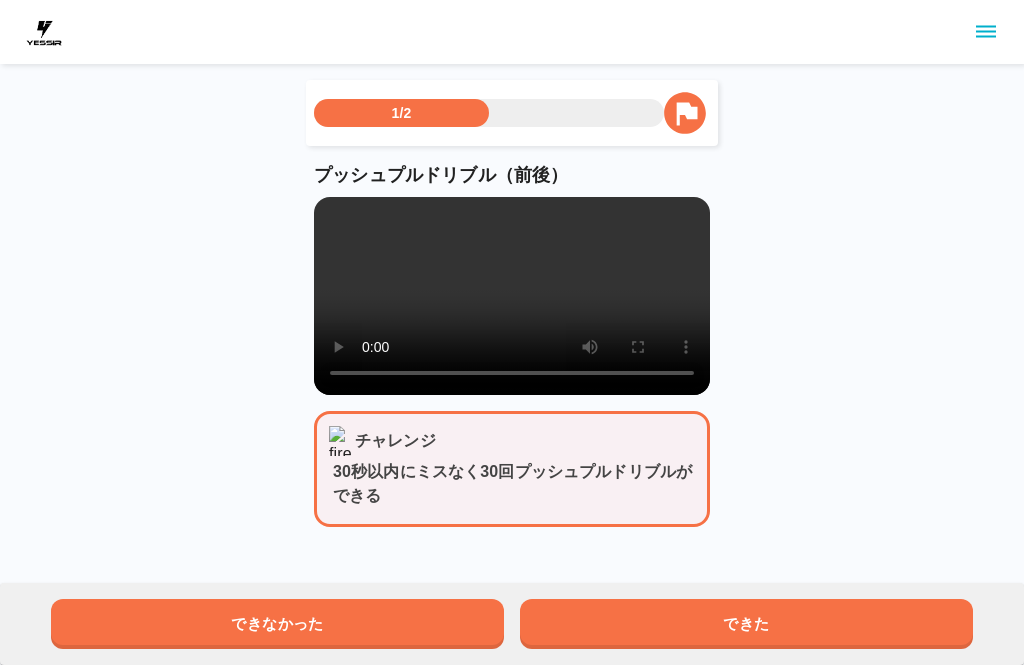 click at bounding box center [512, 296] 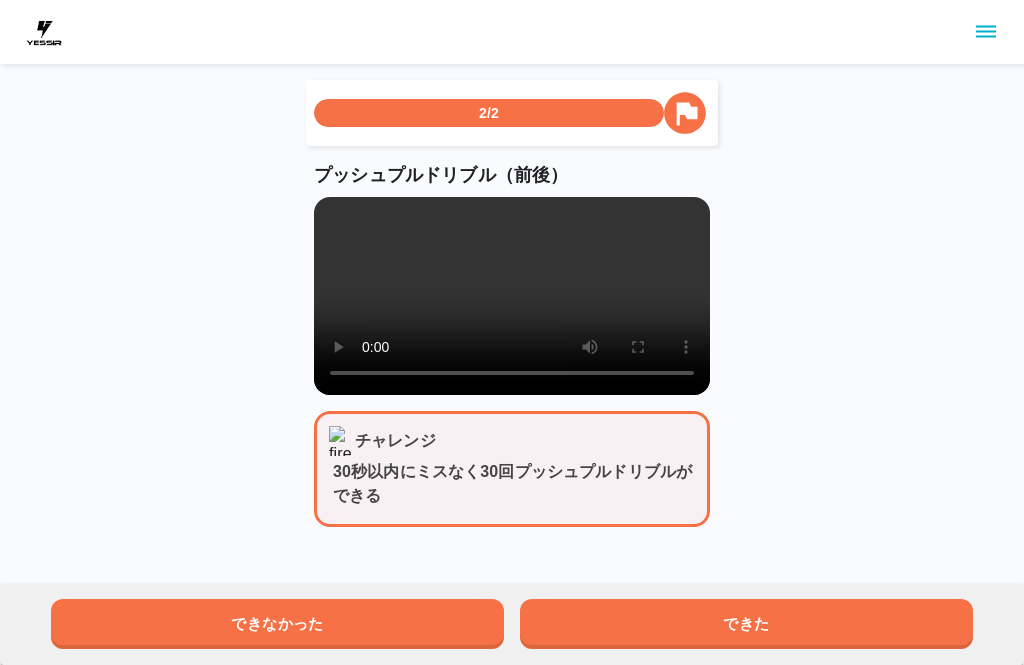 click at bounding box center [512, 296] 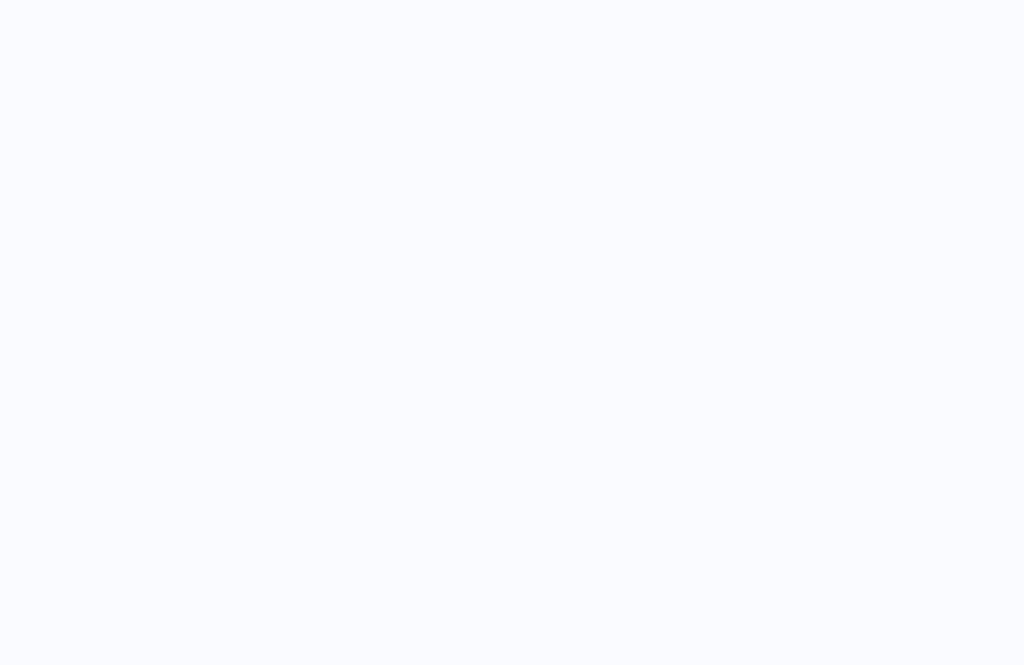 click on "スゴイネ！ おめでとう
次の練習にすすもう！ とじる" at bounding box center (512, 184) 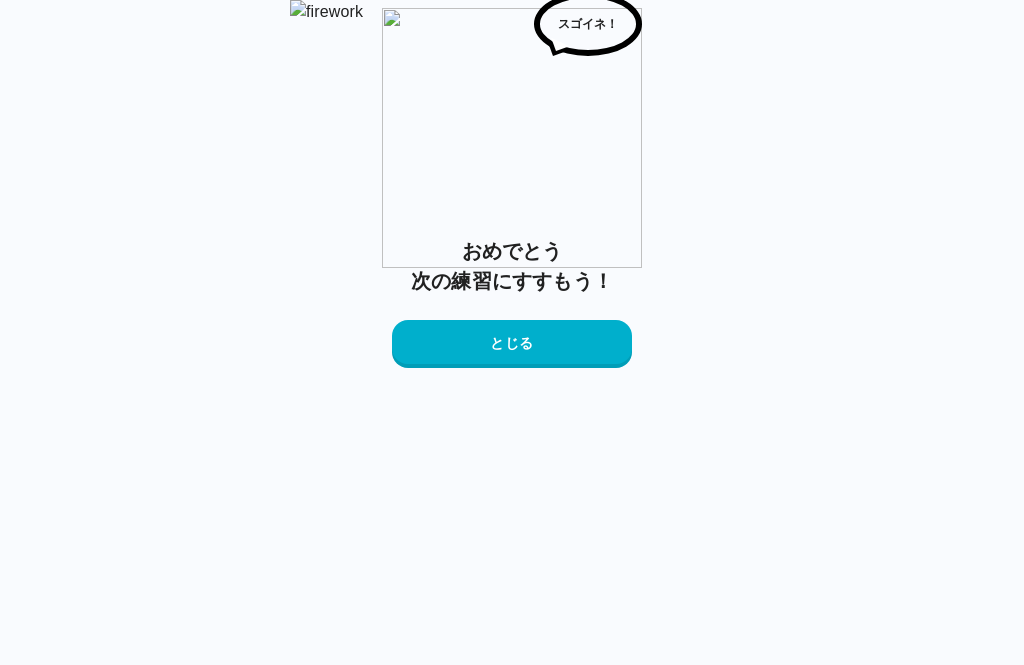 click on "とじる" at bounding box center (512, 344) 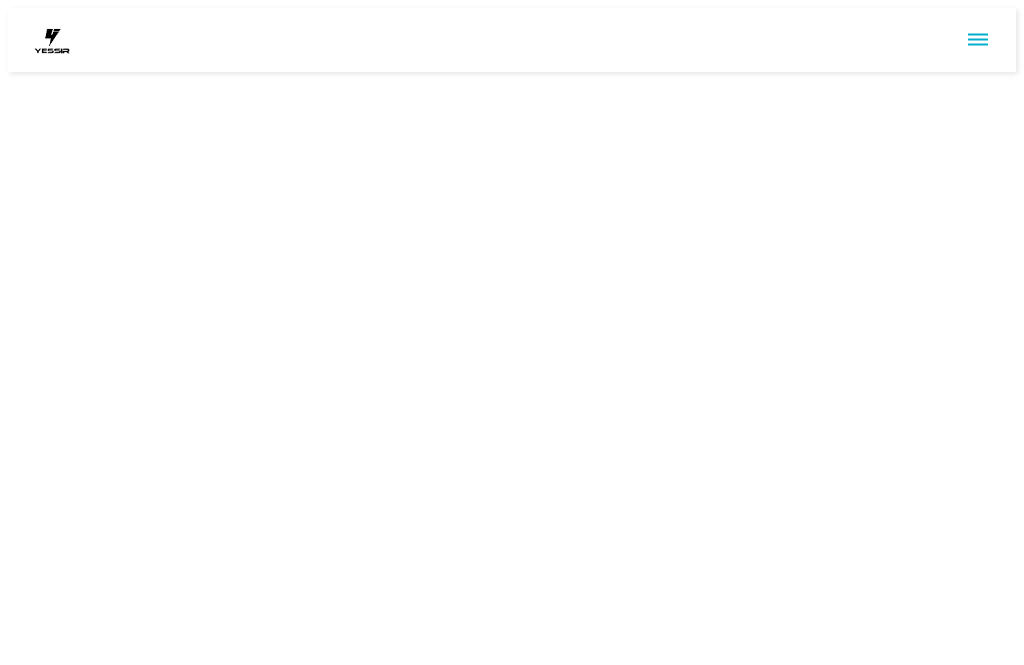 click at bounding box center [512, 40] 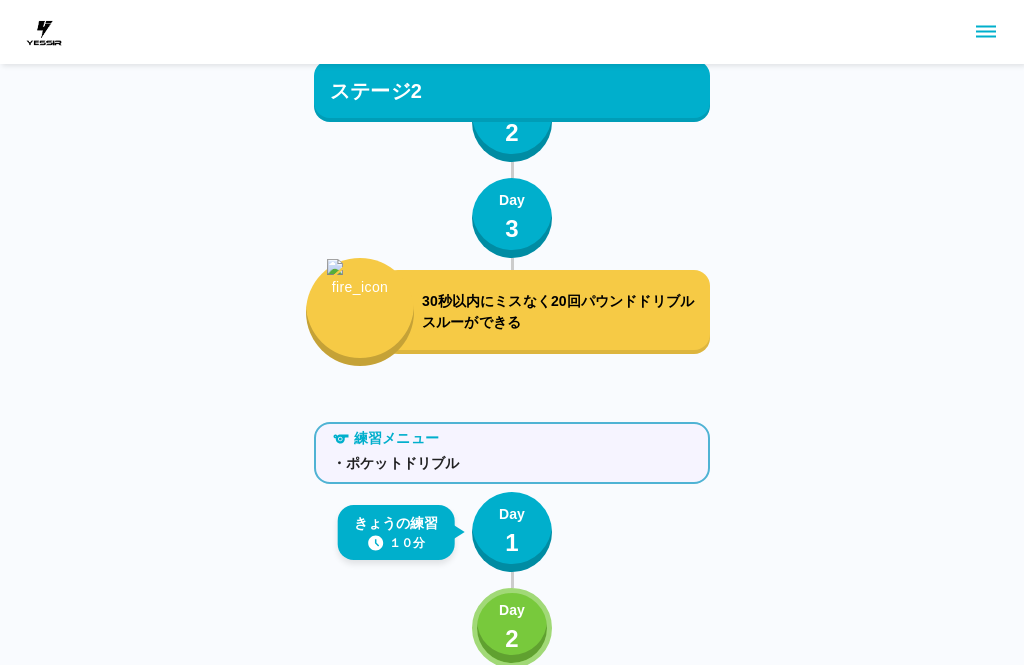 scroll, scrollTop: 2448, scrollLeft: 0, axis: vertical 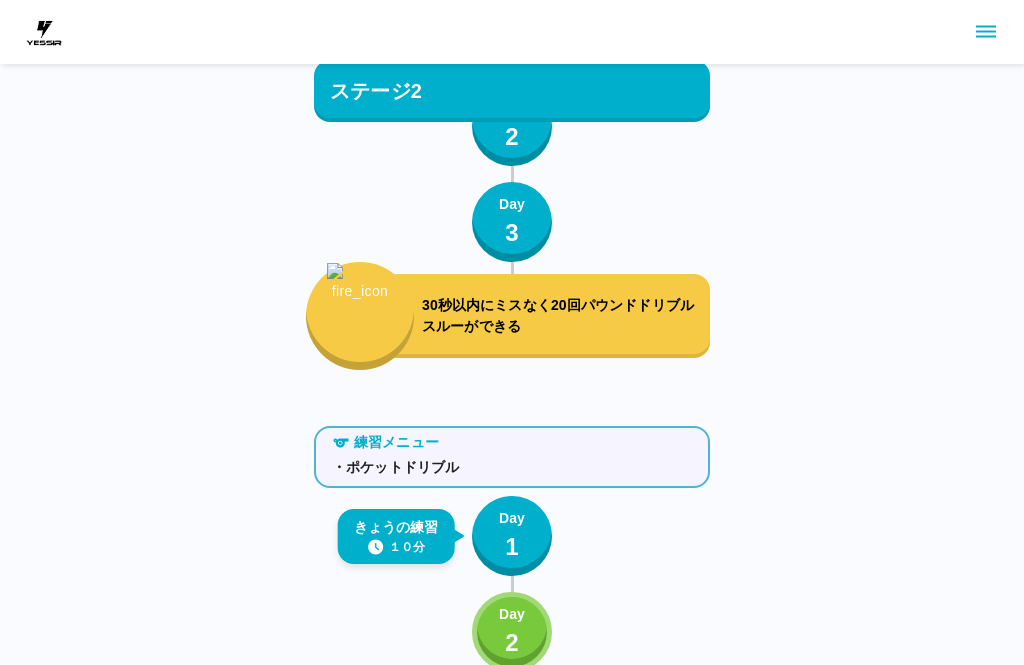 click on "30秒以内にミスなく20回パウンドドリブル スルーができる" at bounding box center [562, 316] 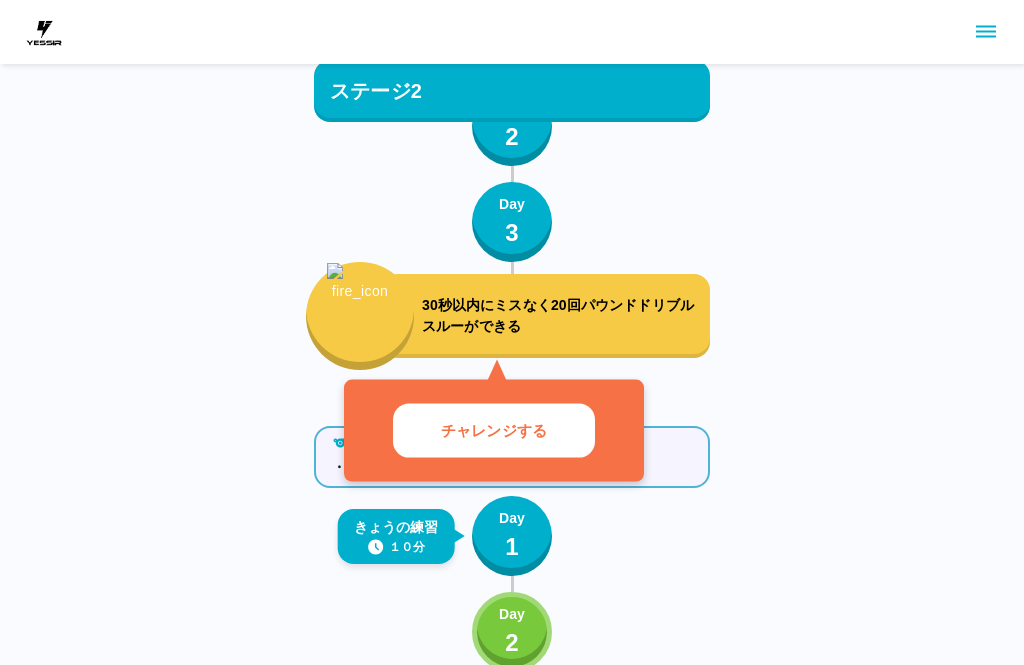 click on "チャレンジする" at bounding box center [494, 430] 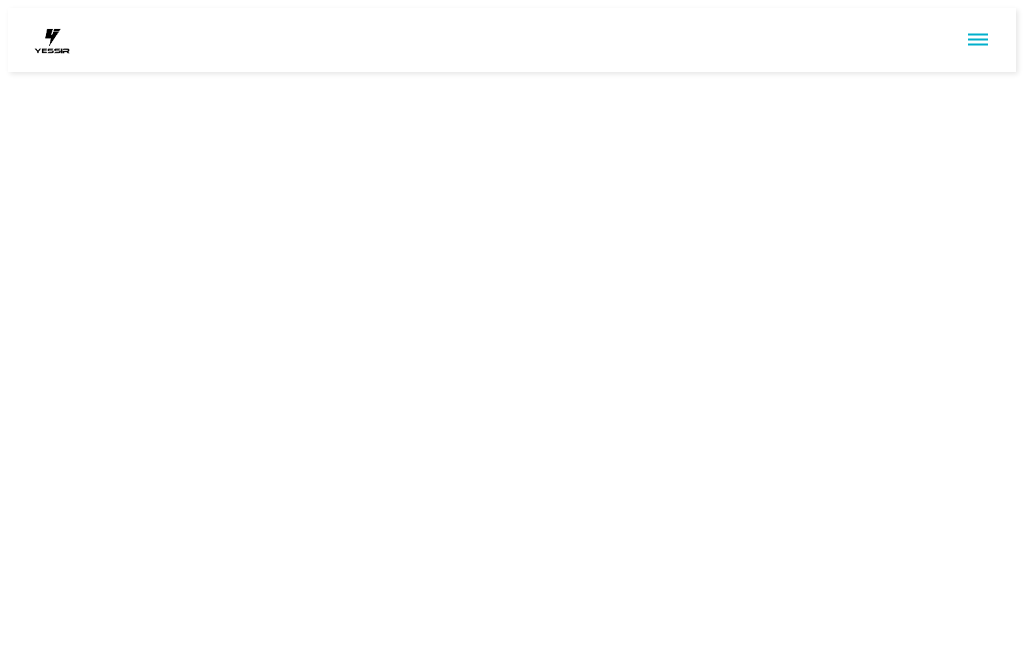 scroll, scrollTop: 0, scrollLeft: 0, axis: both 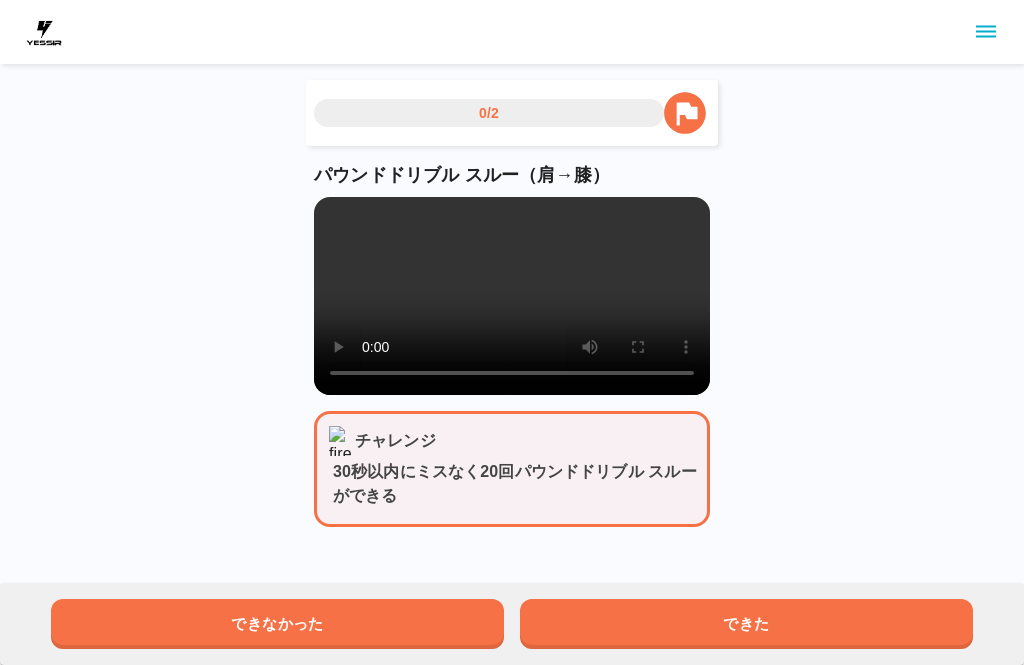 click on "できた" at bounding box center (746, 624) 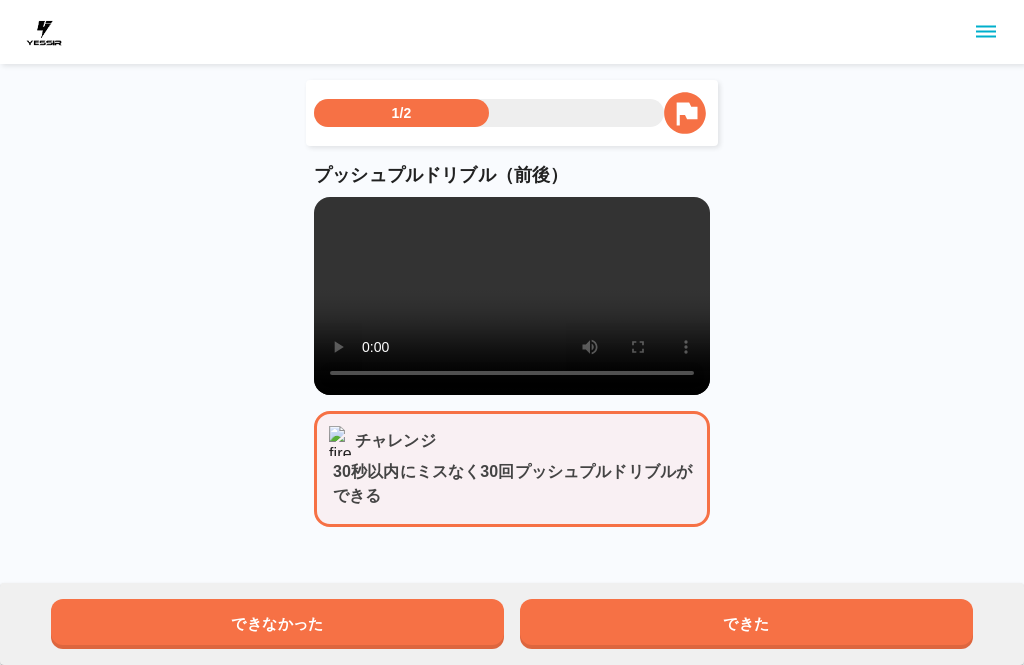 click at bounding box center [512, 296] 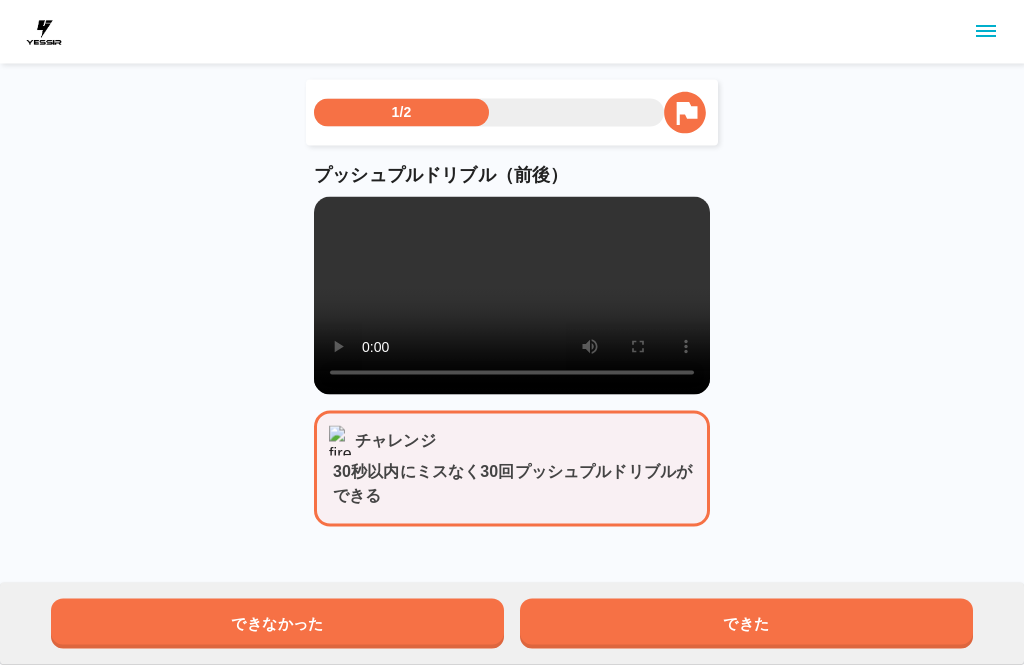 scroll, scrollTop: 2, scrollLeft: 0, axis: vertical 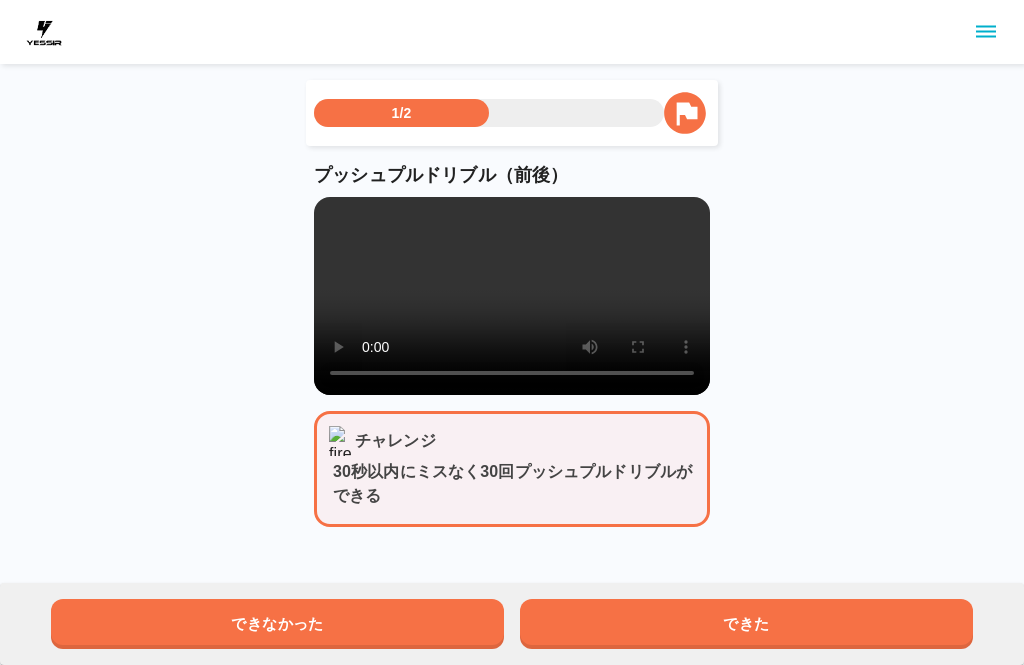 click at bounding box center [512, 296] 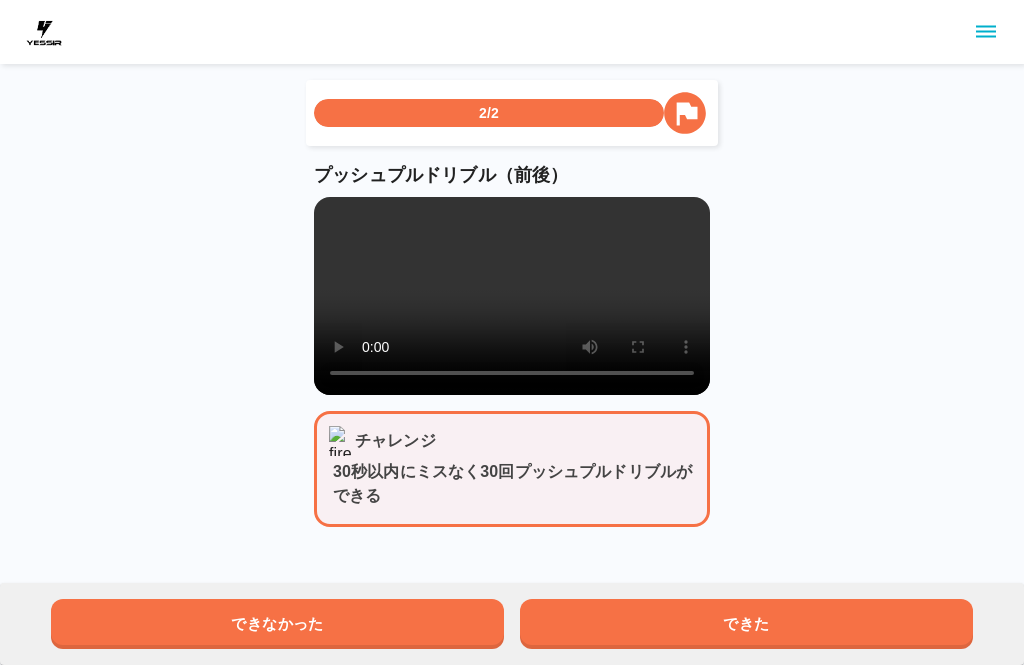 click on "できた" at bounding box center [746, 624] 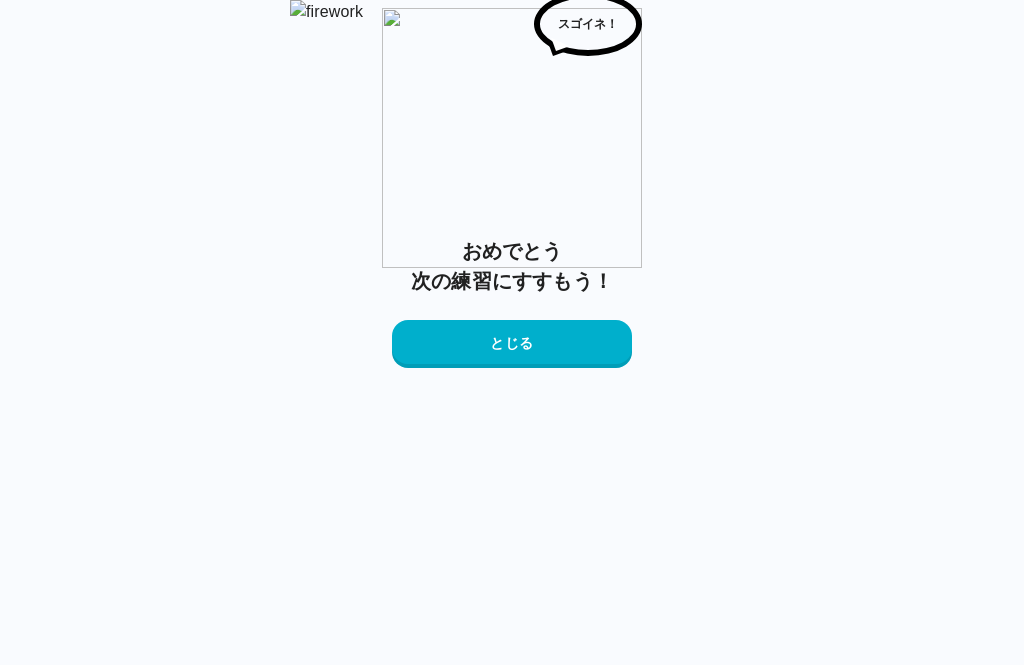 click on "おめでとう
次の練習にすすもう！" at bounding box center (512, 266) 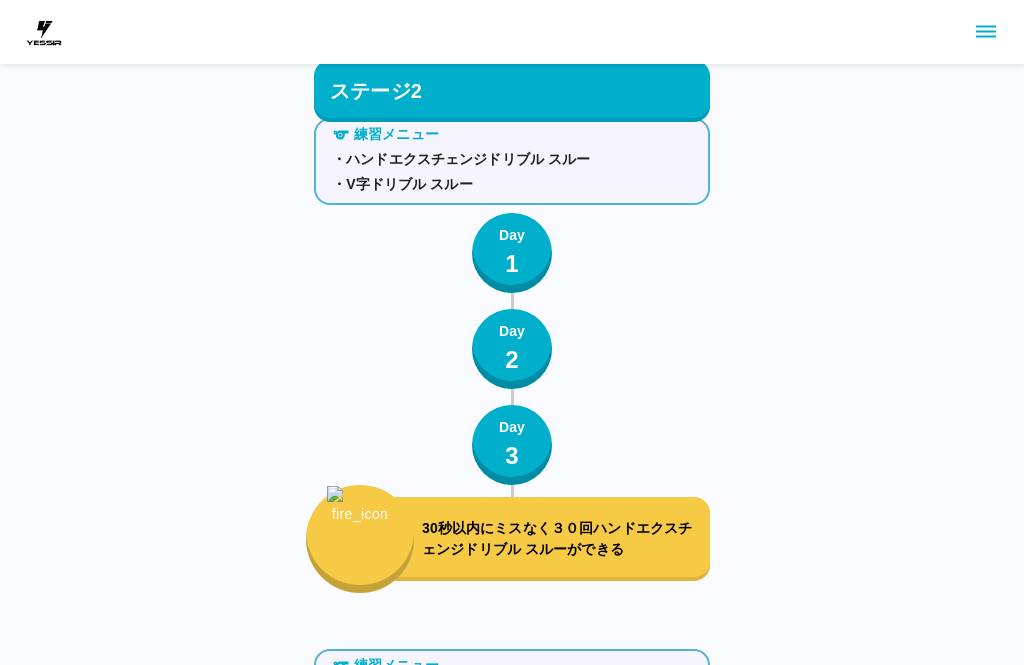 scroll, scrollTop: 2652, scrollLeft: 0, axis: vertical 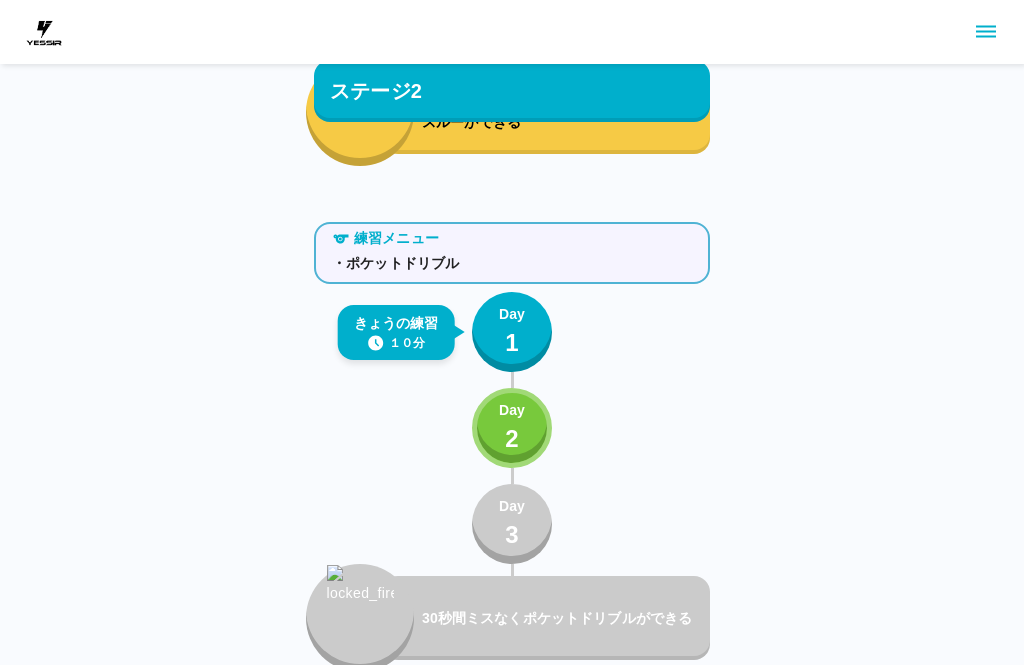 click on "Day 1" at bounding box center (512, 332) 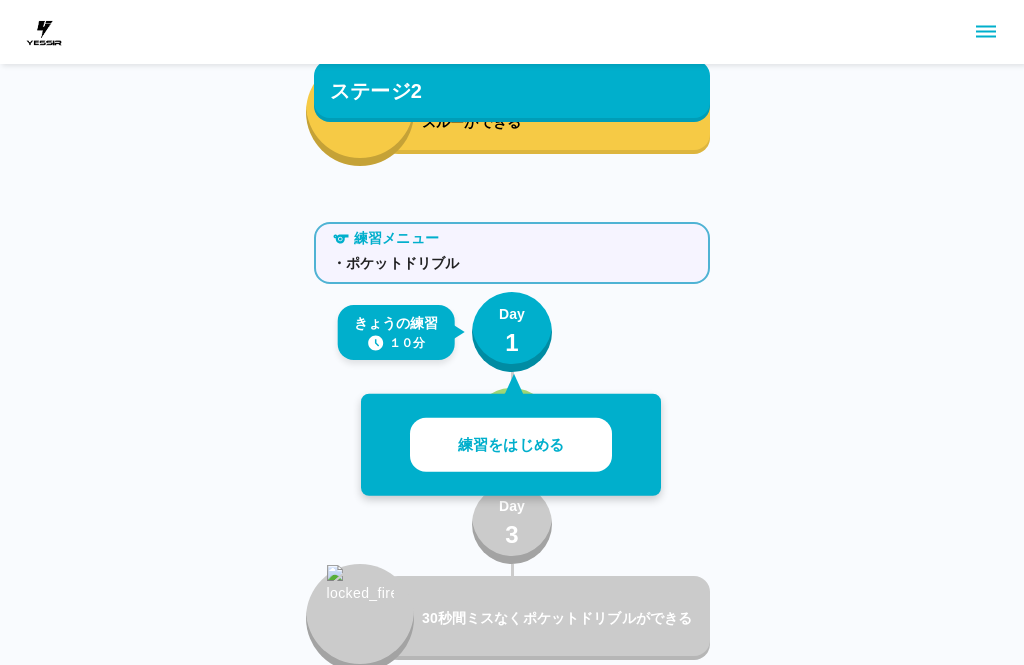 click on "練習をはじめる" at bounding box center [511, 445] 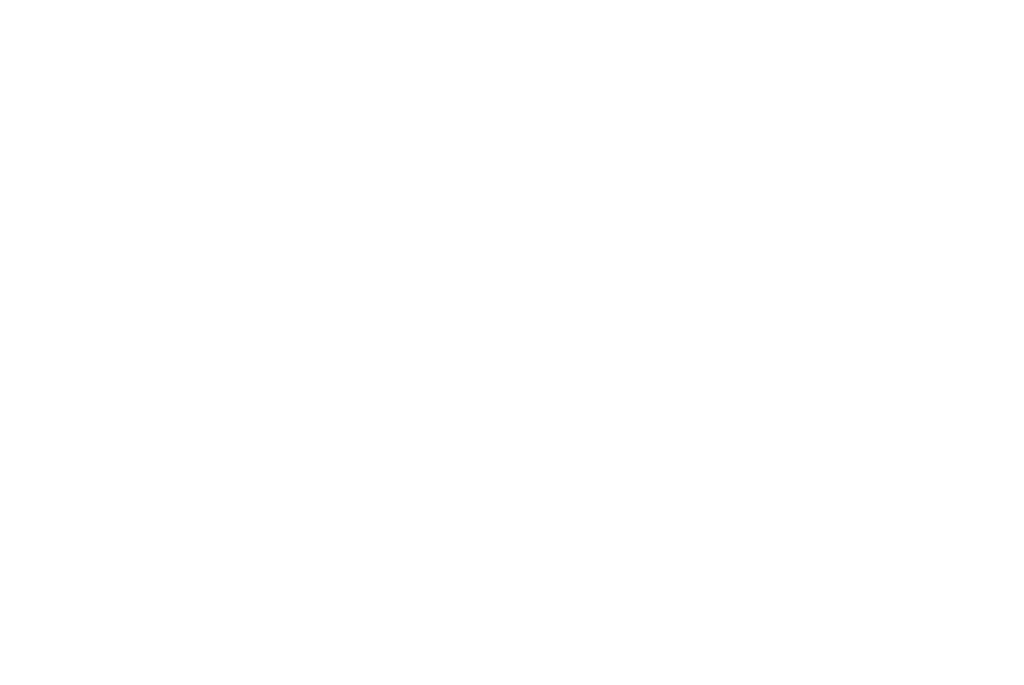 scroll, scrollTop: 0, scrollLeft: 0, axis: both 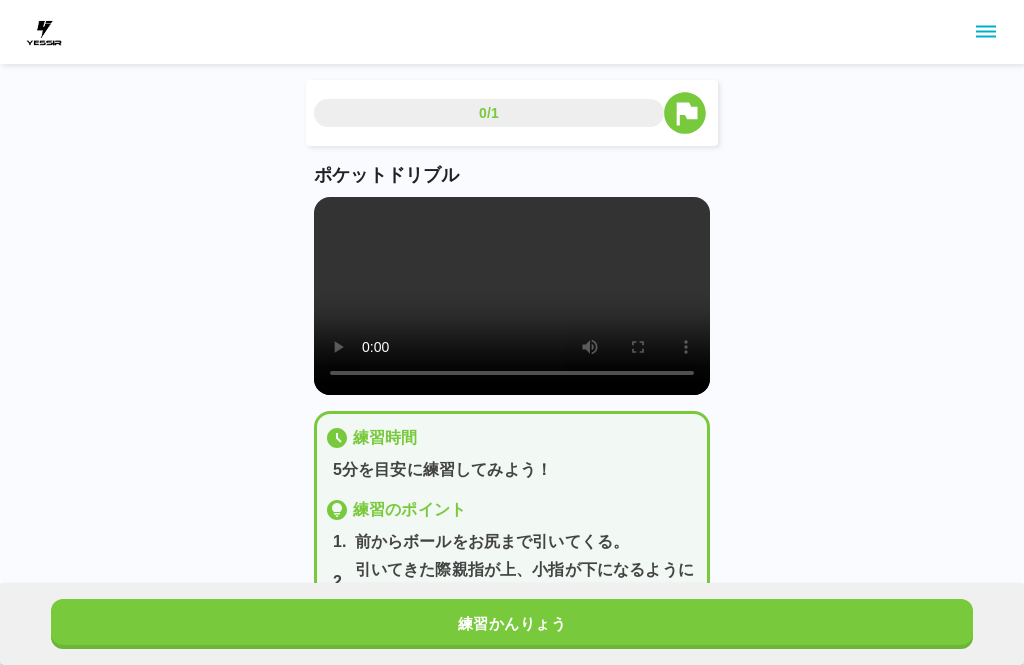 click at bounding box center (512, 296) 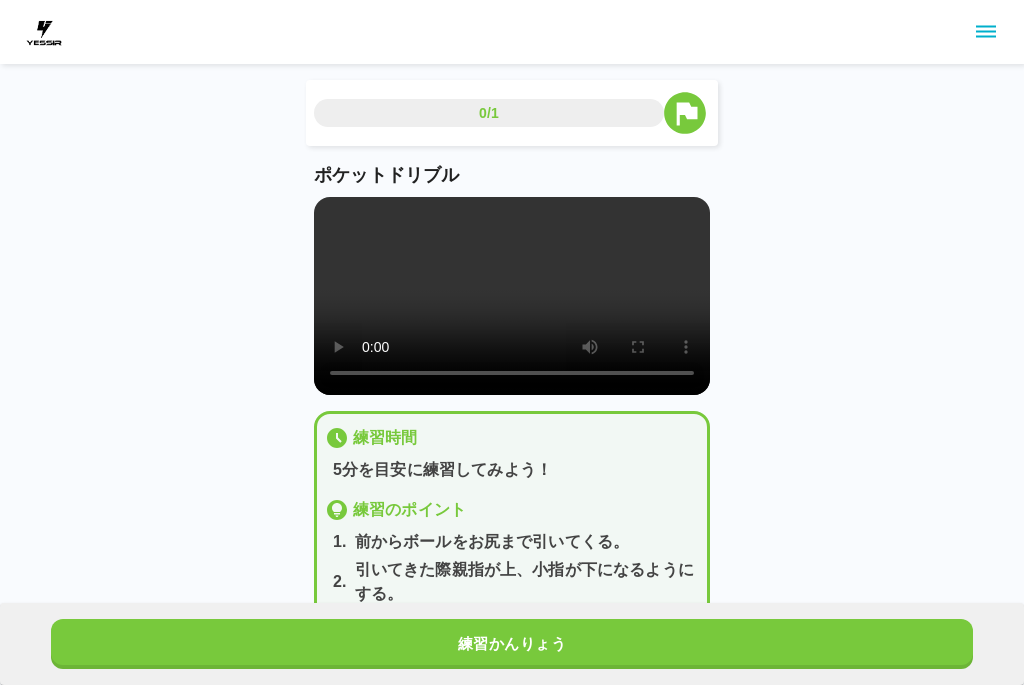 click at bounding box center (512, 296) 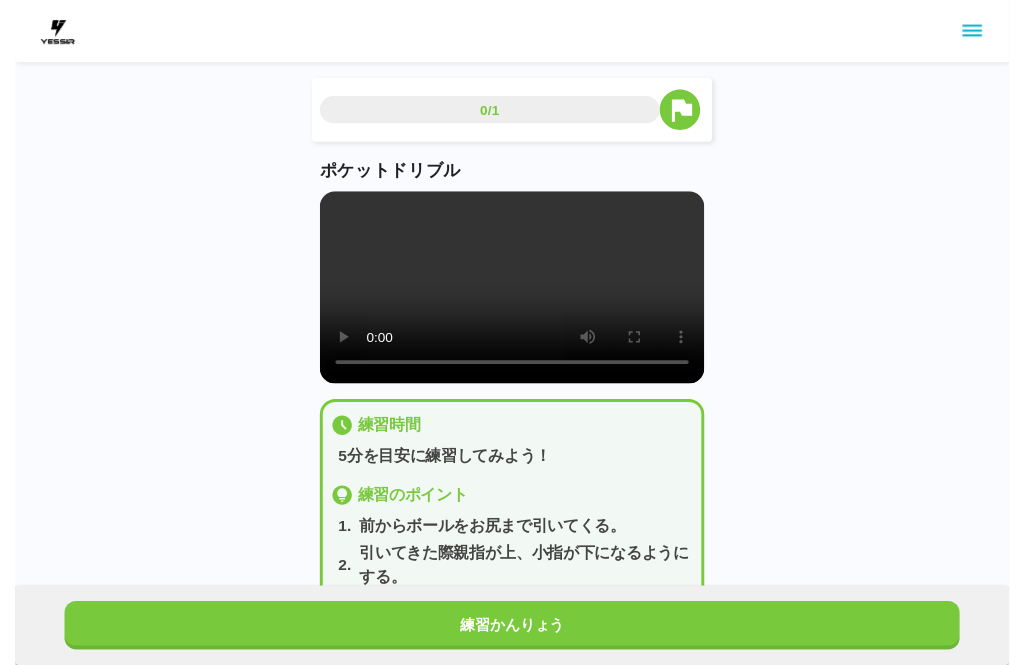 scroll, scrollTop: 20, scrollLeft: 0, axis: vertical 